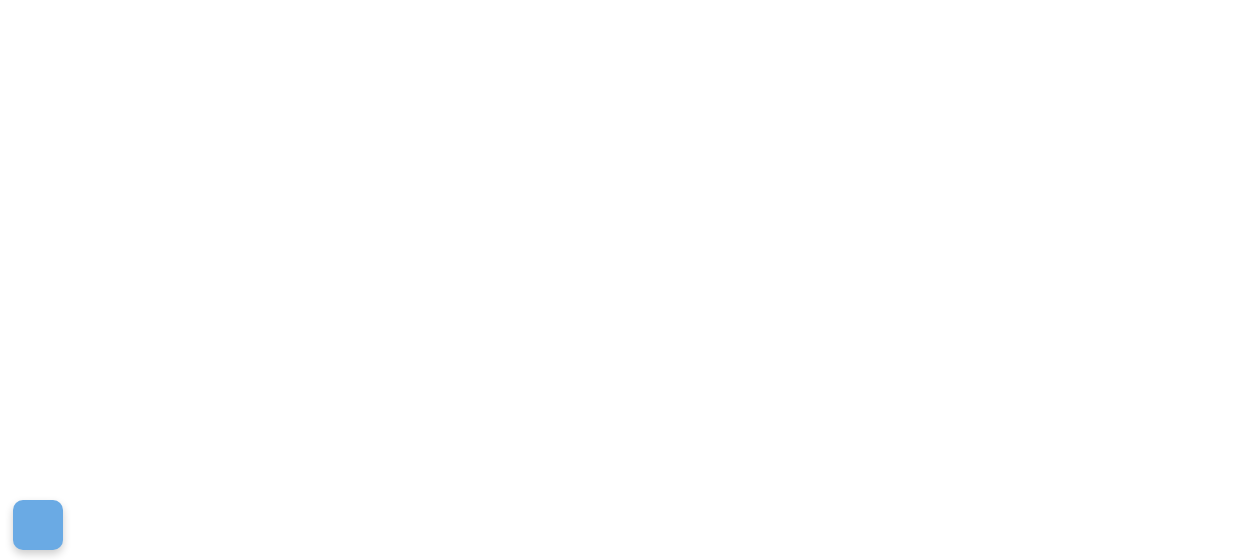 scroll, scrollTop: 0, scrollLeft: 0, axis: both 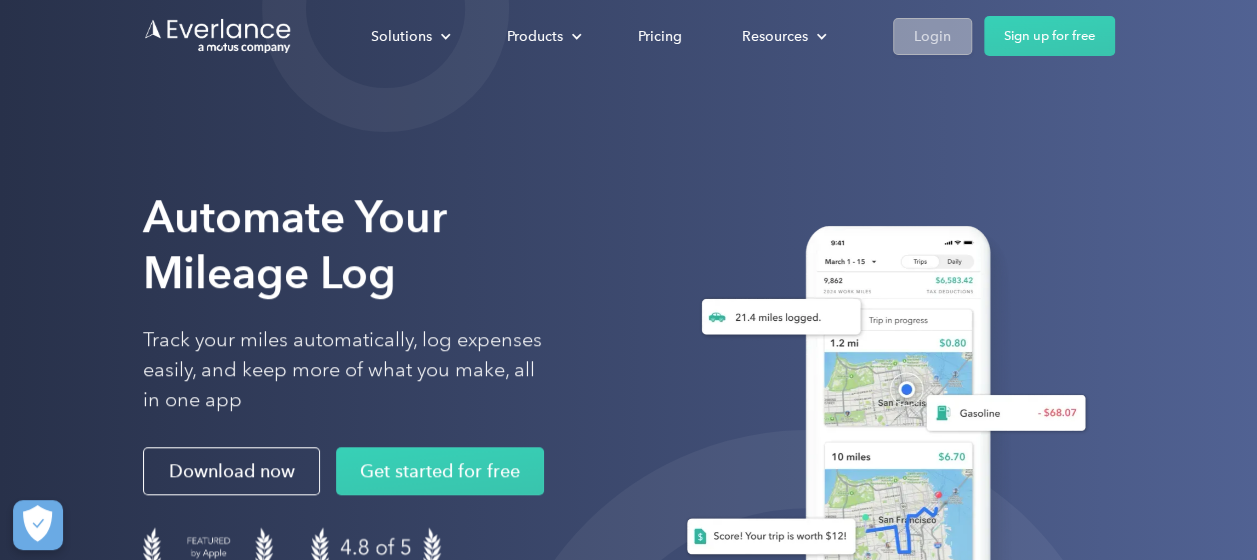 click on "Login" at bounding box center (932, 36) 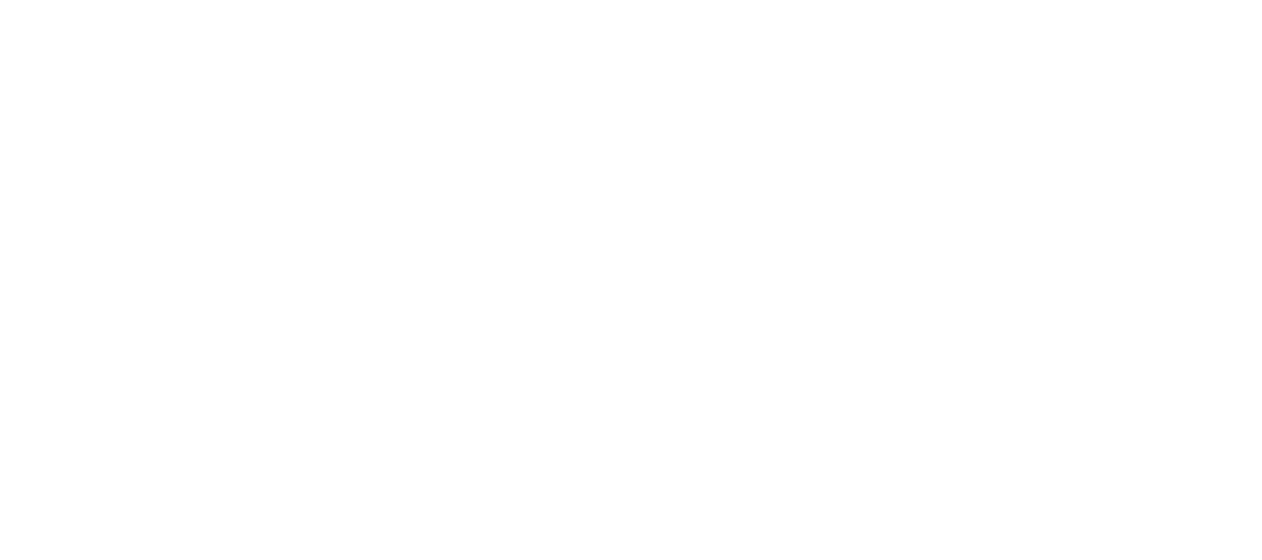 scroll, scrollTop: 0, scrollLeft: 0, axis: both 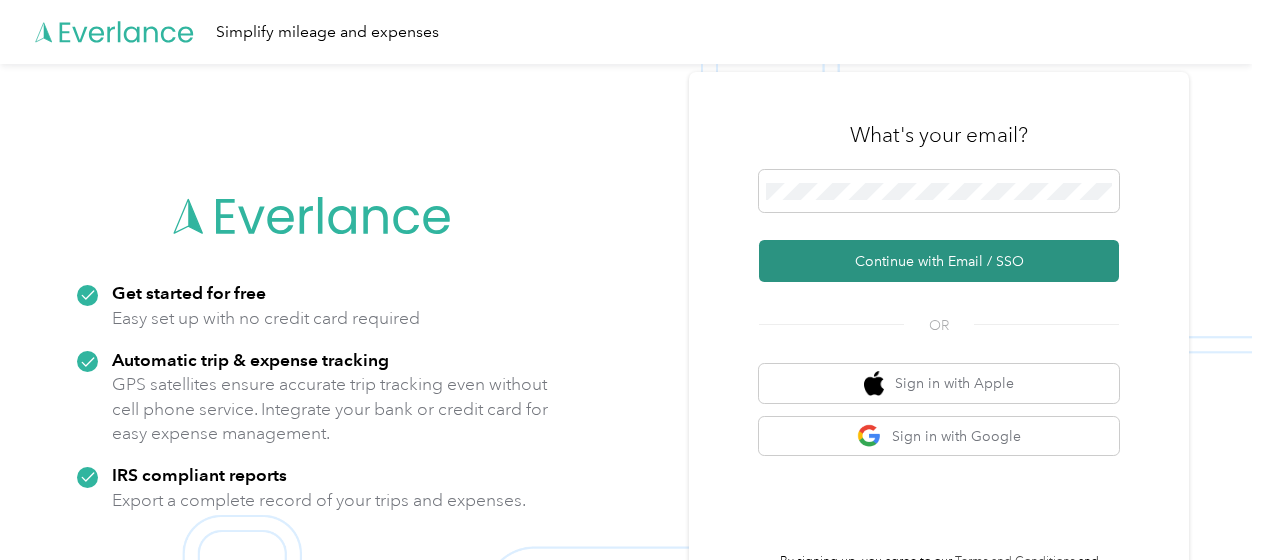 click on "Continue with Email / SSO" at bounding box center [939, 261] 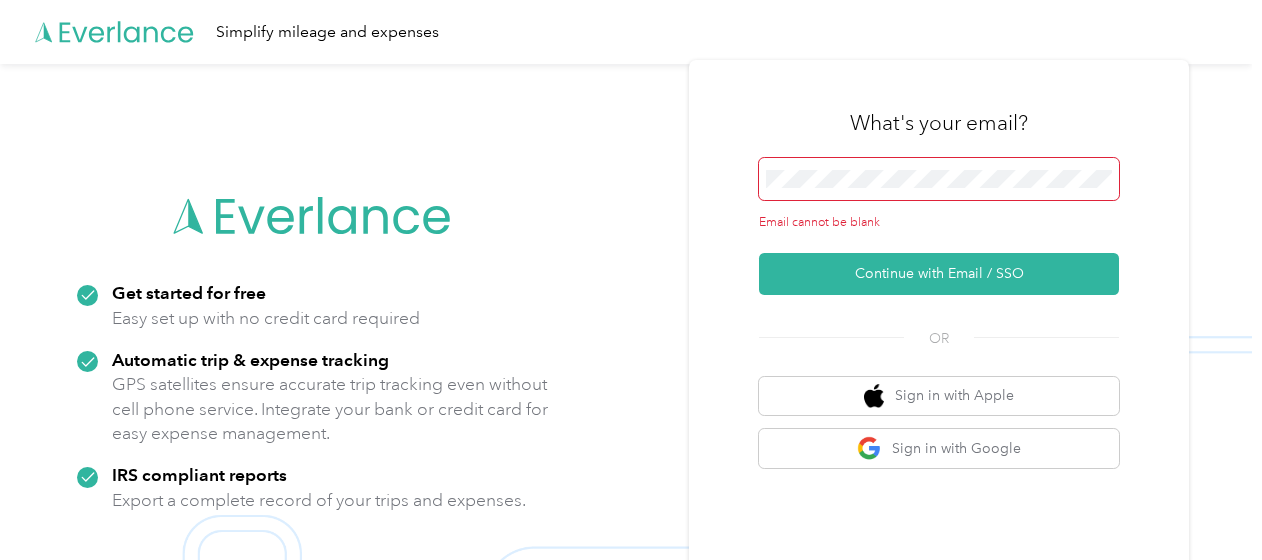 click at bounding box center (939, 179) 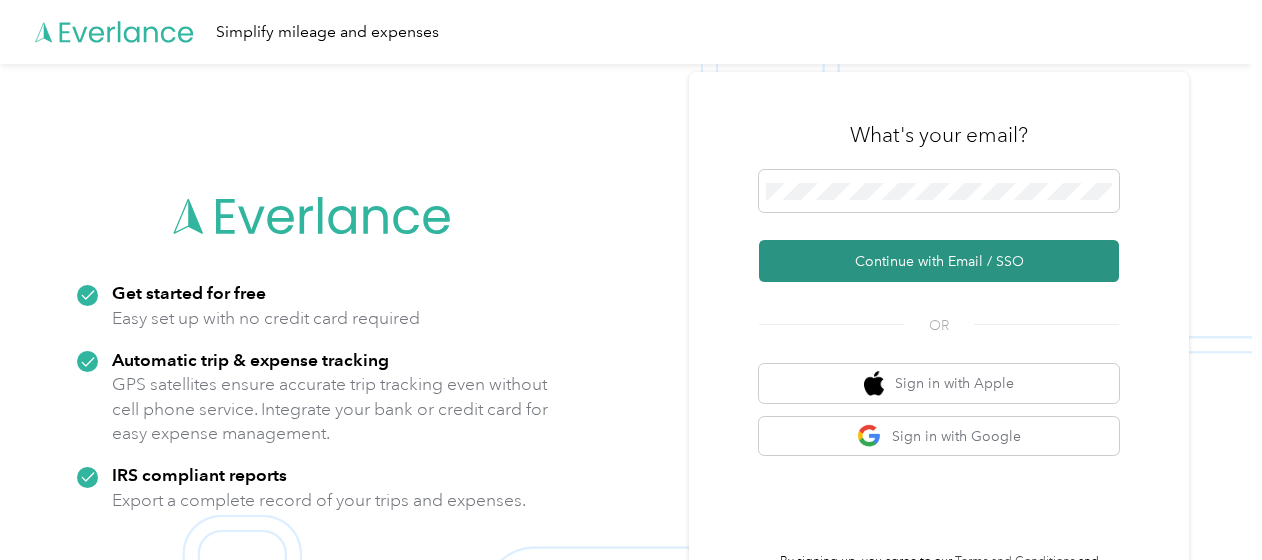 click on "Continue with Email / SSO" at bounding box center [939, 261] 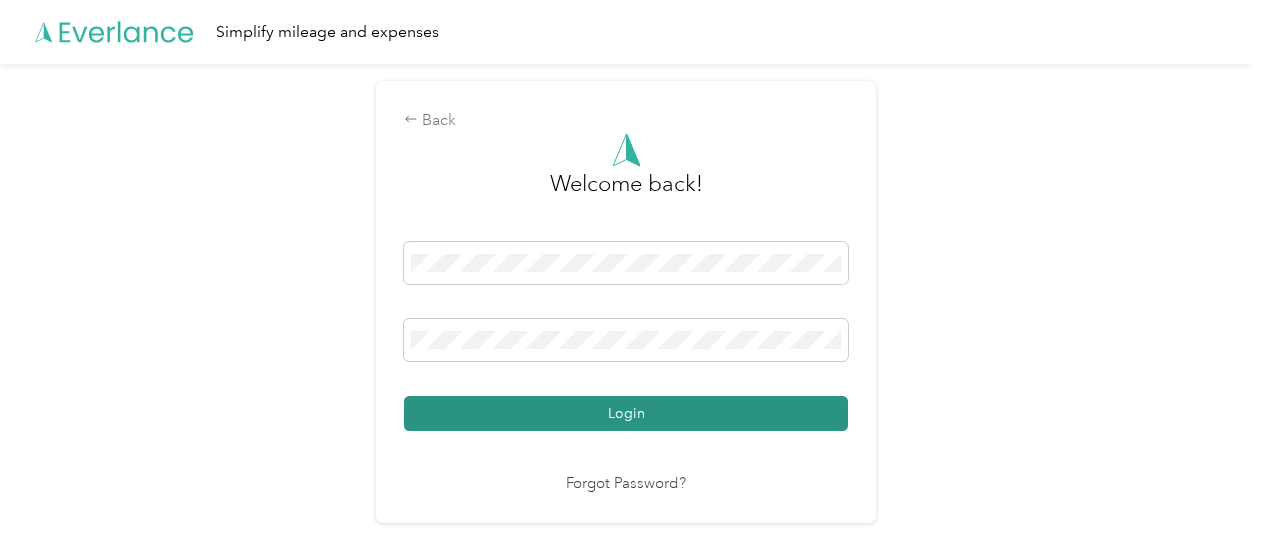 click on "Login" at bounding box center [626, 413] 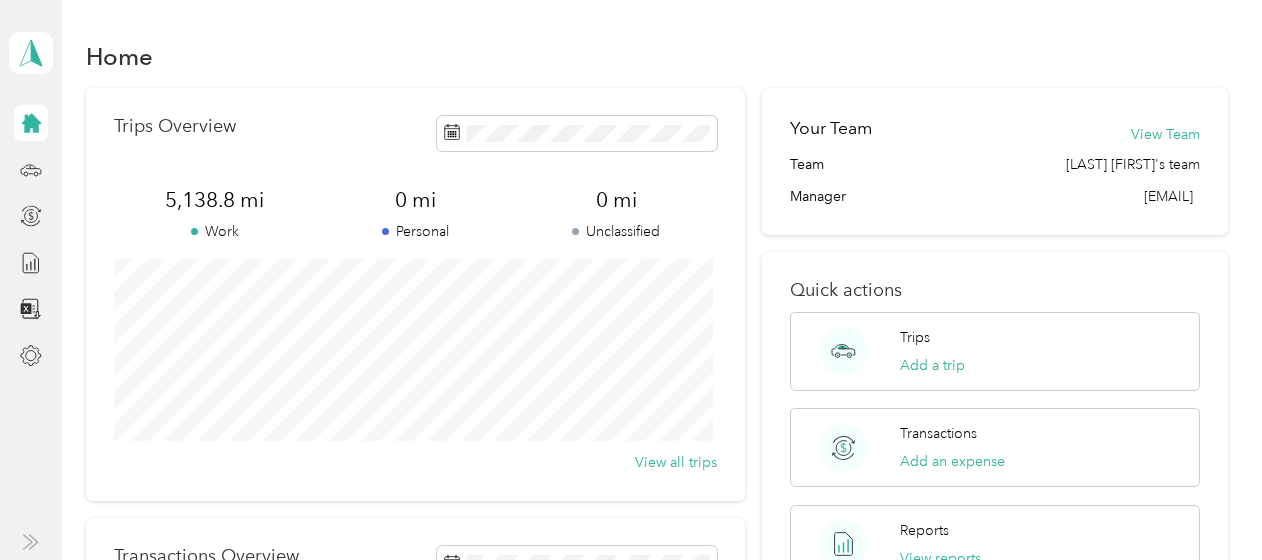 drag, startPoint x: 1243, startPoint y: 124, endPoint x: 1246, endPoint y: 206, distance: 82.05486 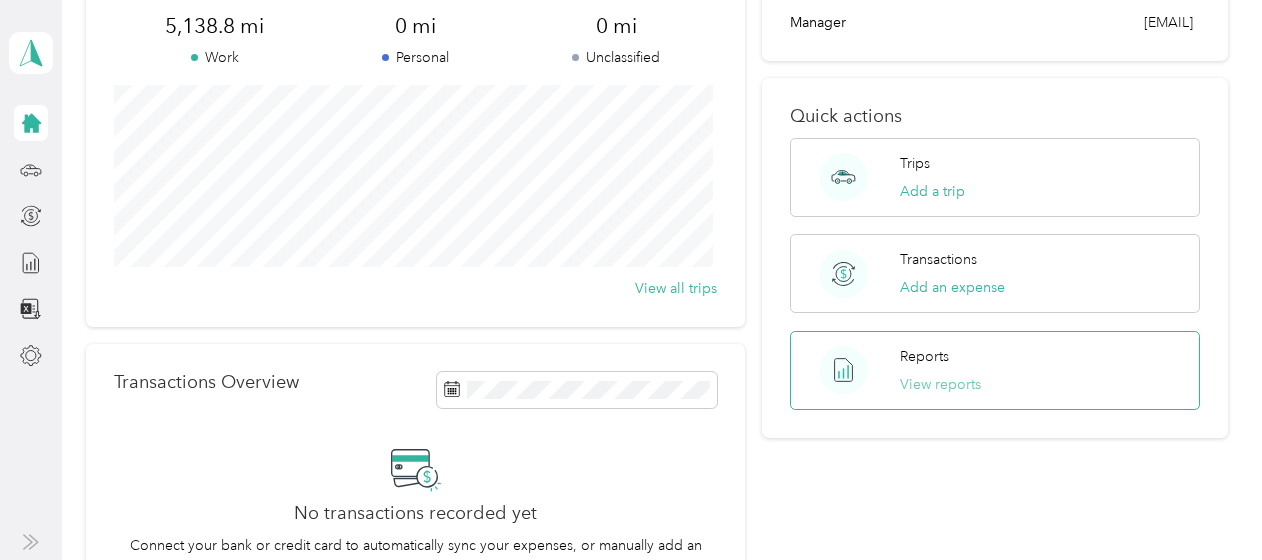 click on "View reports" at bounding box center [940, 384] 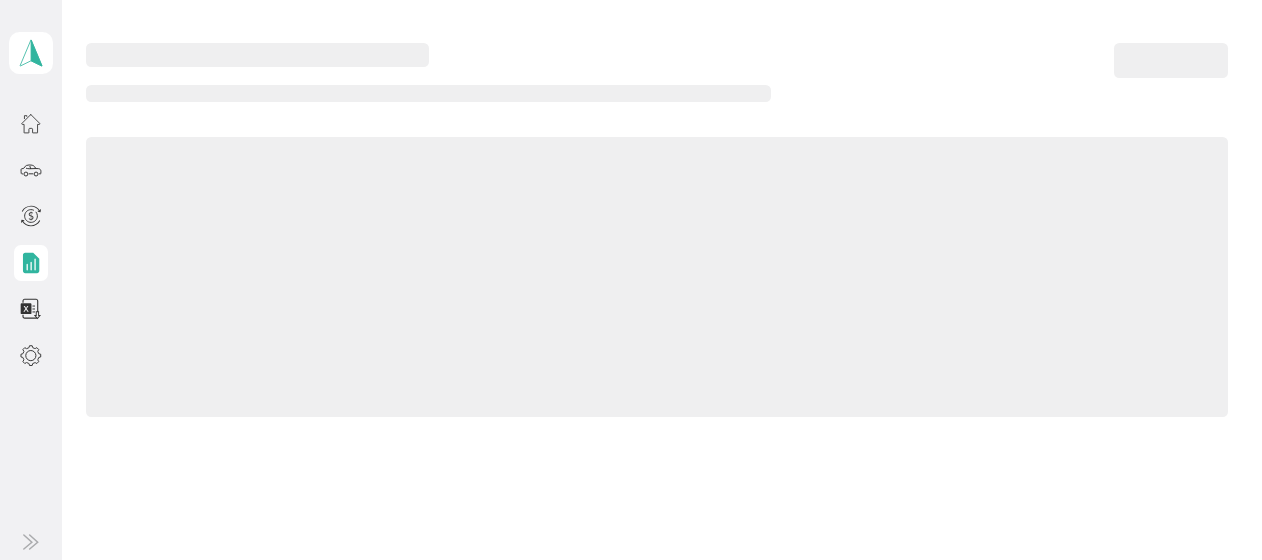 scroll, scrollTop: 174, scrollLeft: 0, axis: vertical 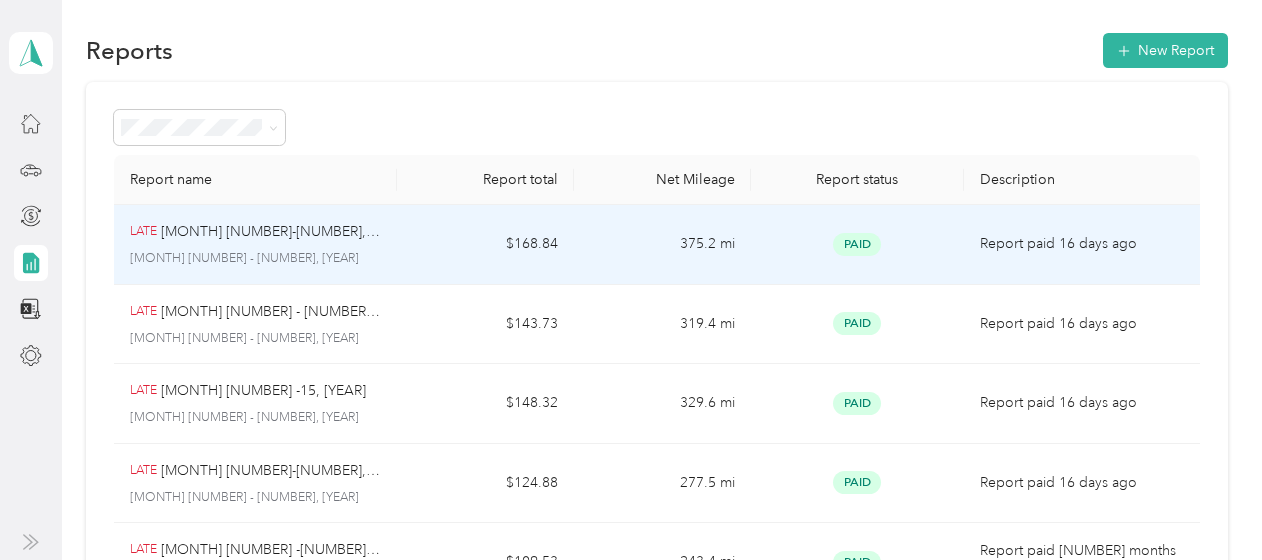 click on "[MONTH] [NUMBER]-[NUMBER], [YEAR]" at bounding box center [271, 232] 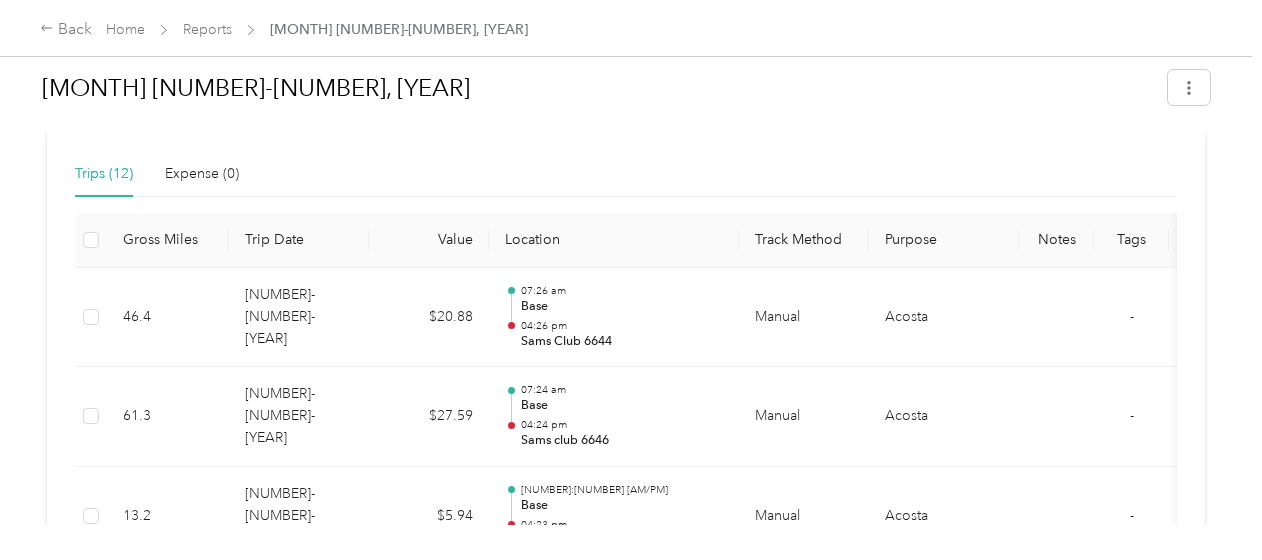 scroll, scrollTop: 476, scrollLeft: 0, axis: vertical 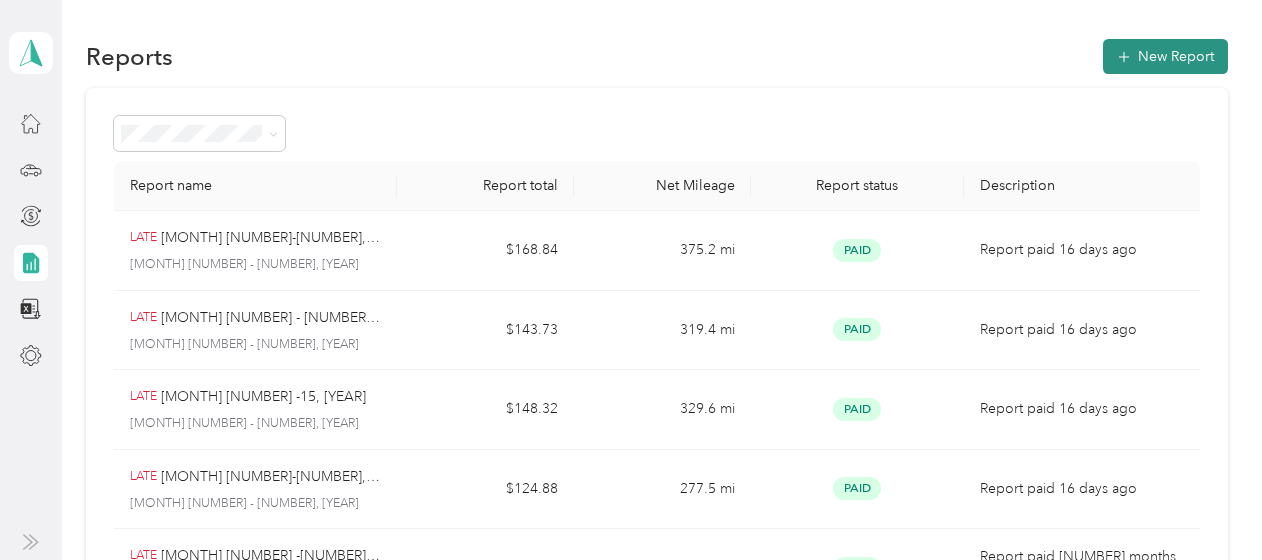 click on "New Report" at bounding box center [1165, 56] 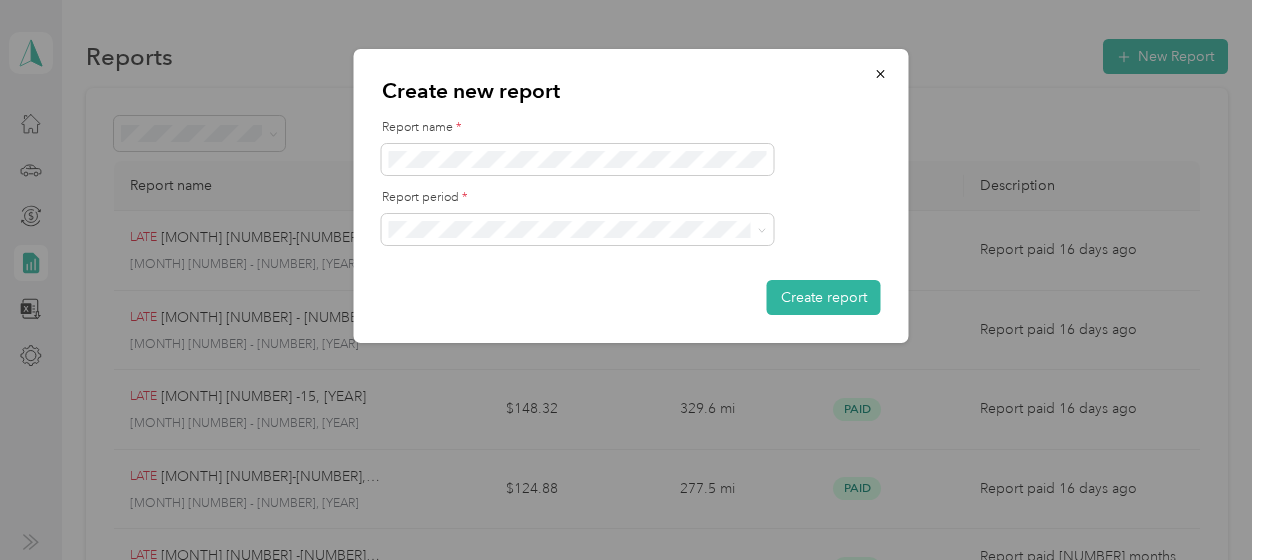 click on "[MONTH] [NUMBER] - [NUMBER], [YEAR]" at bounding box center [578, 359] 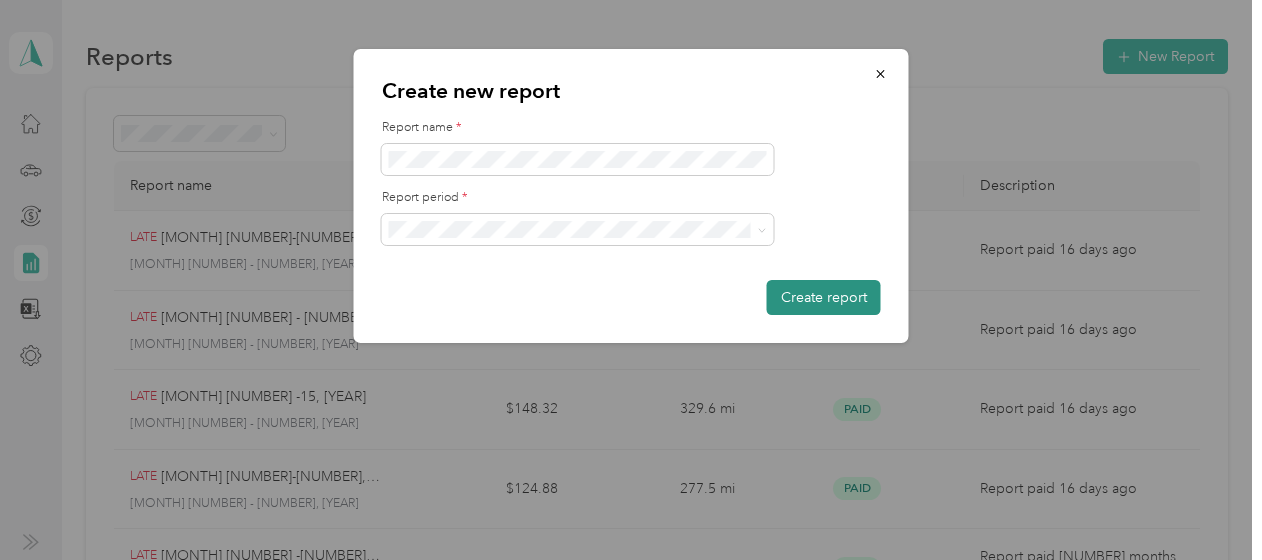 click on "Create report" at bounding box center [824, 297] 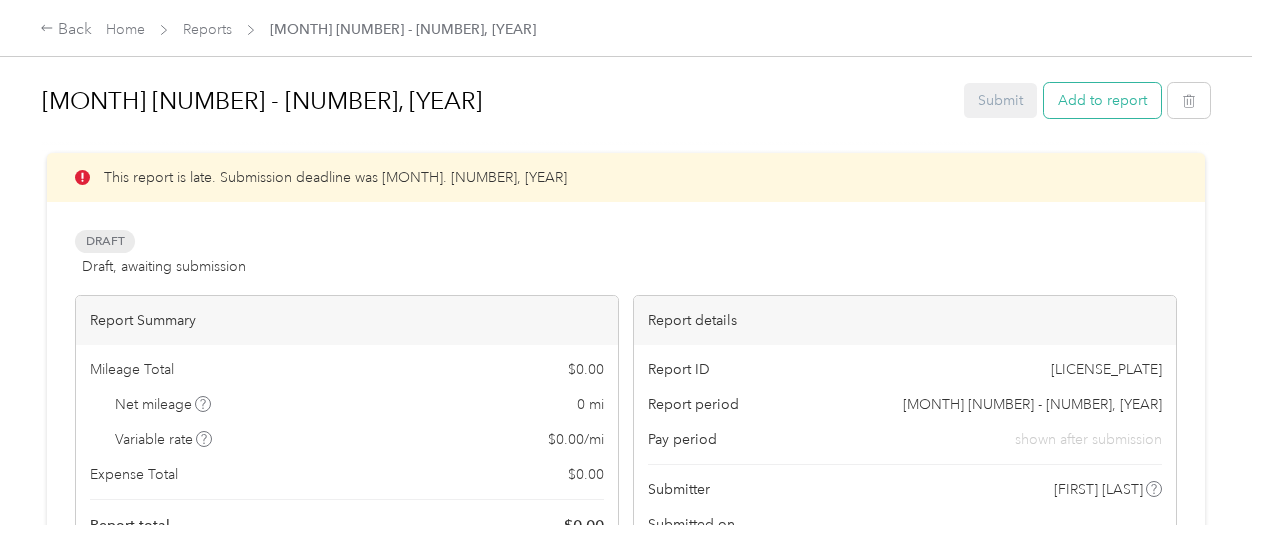 click on "Add to report" at bounding box center [1102, 100] 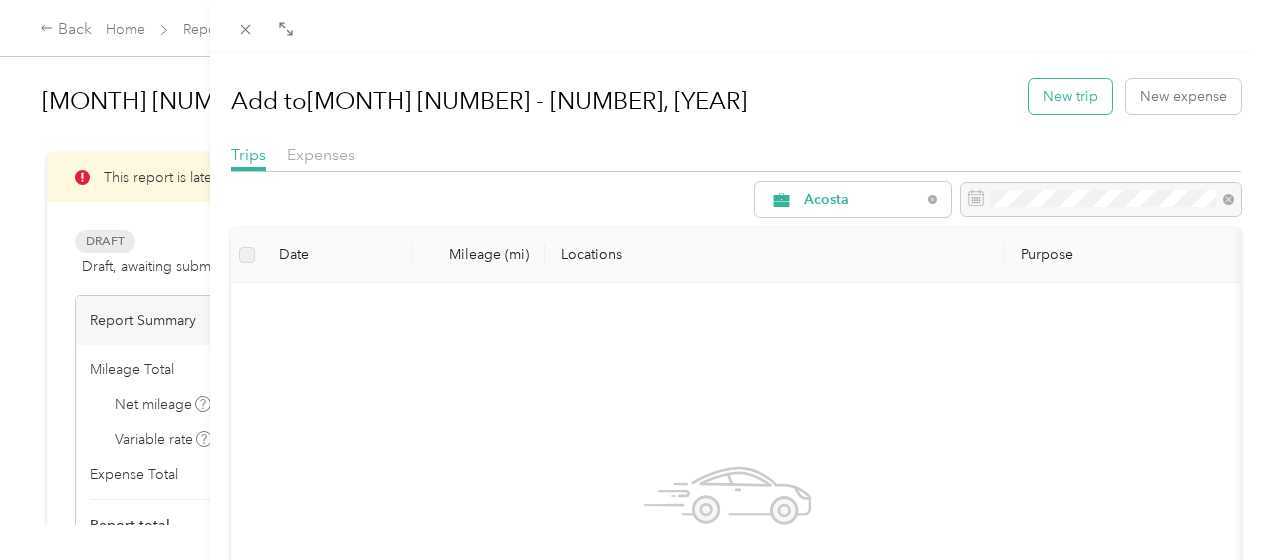 click on "New trip" at bounding box center (1070, 96) 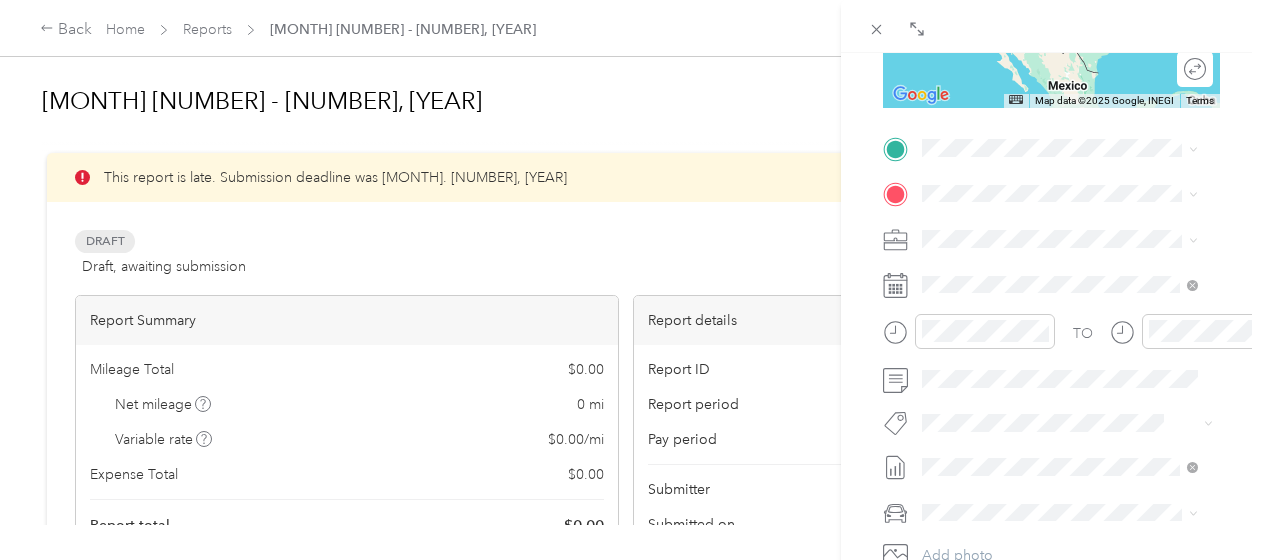 scroll, scrollTop: 385, scrollLeft: 0, axis: vertical 